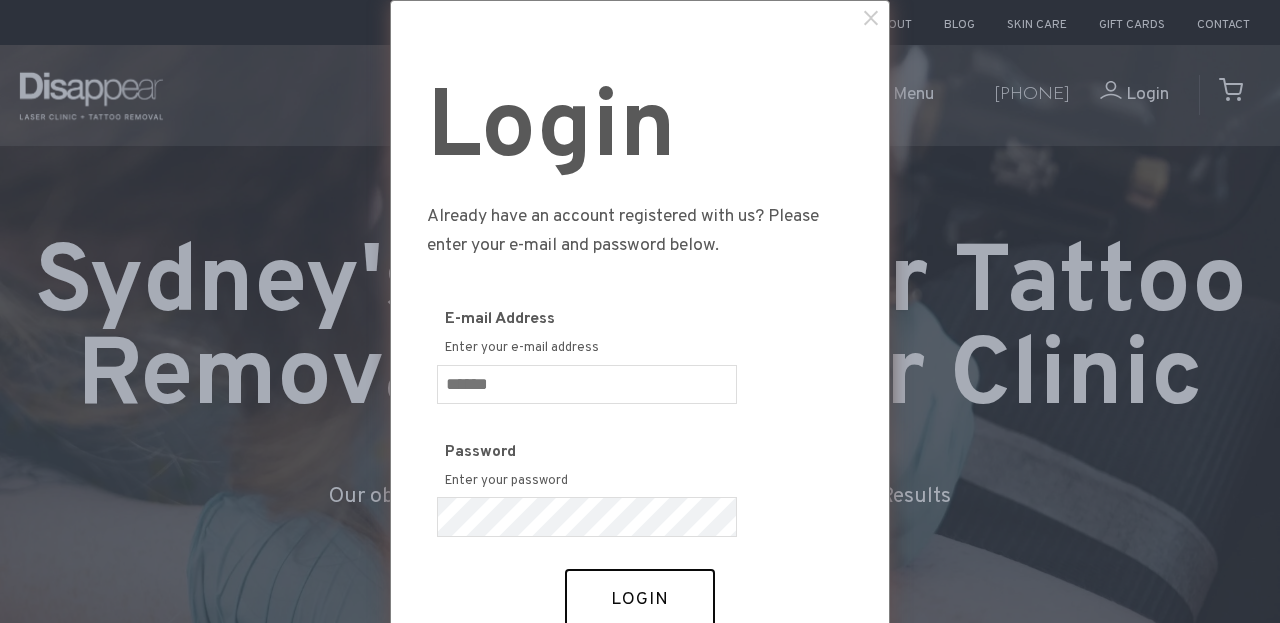 scroll, scrollTop: 0, scrollLeft: 0, axis: both 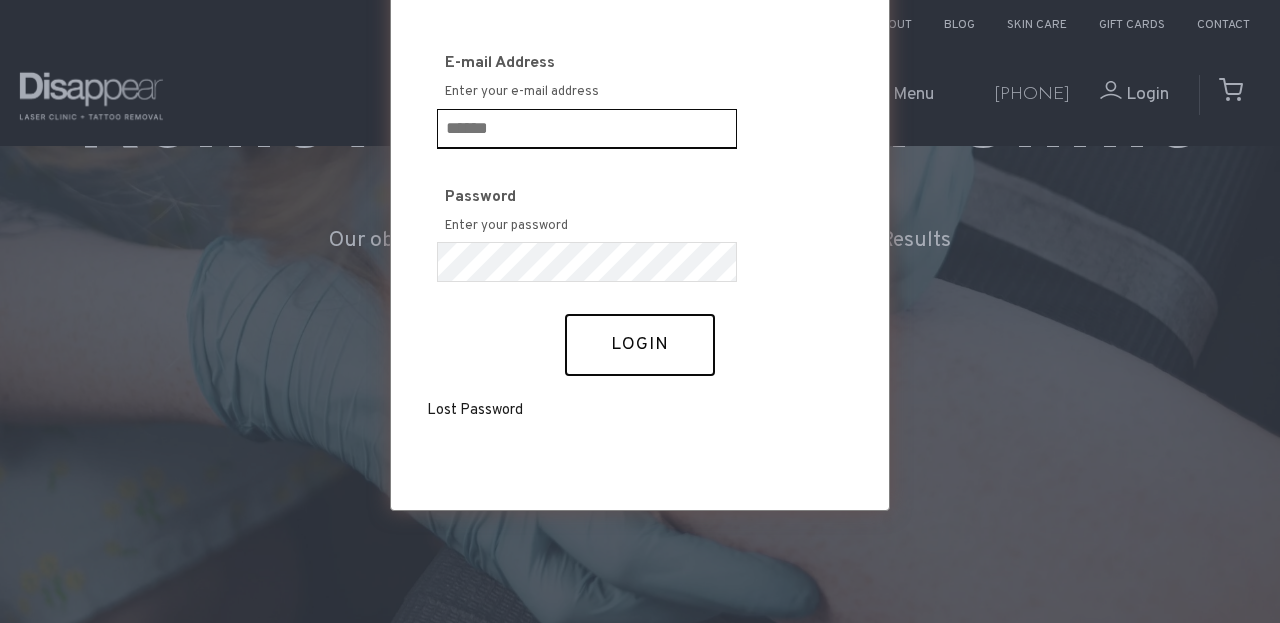 click at bounding box center (587, 129) 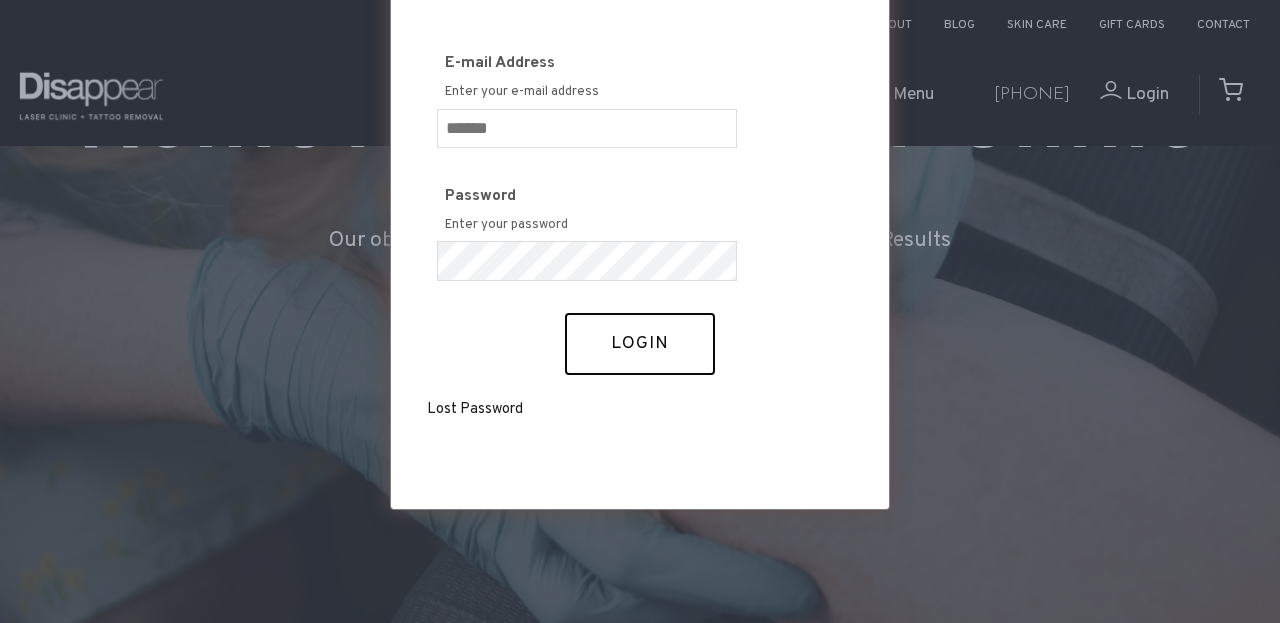 click on "Password Enter your password" at bounding box center [640, 231] 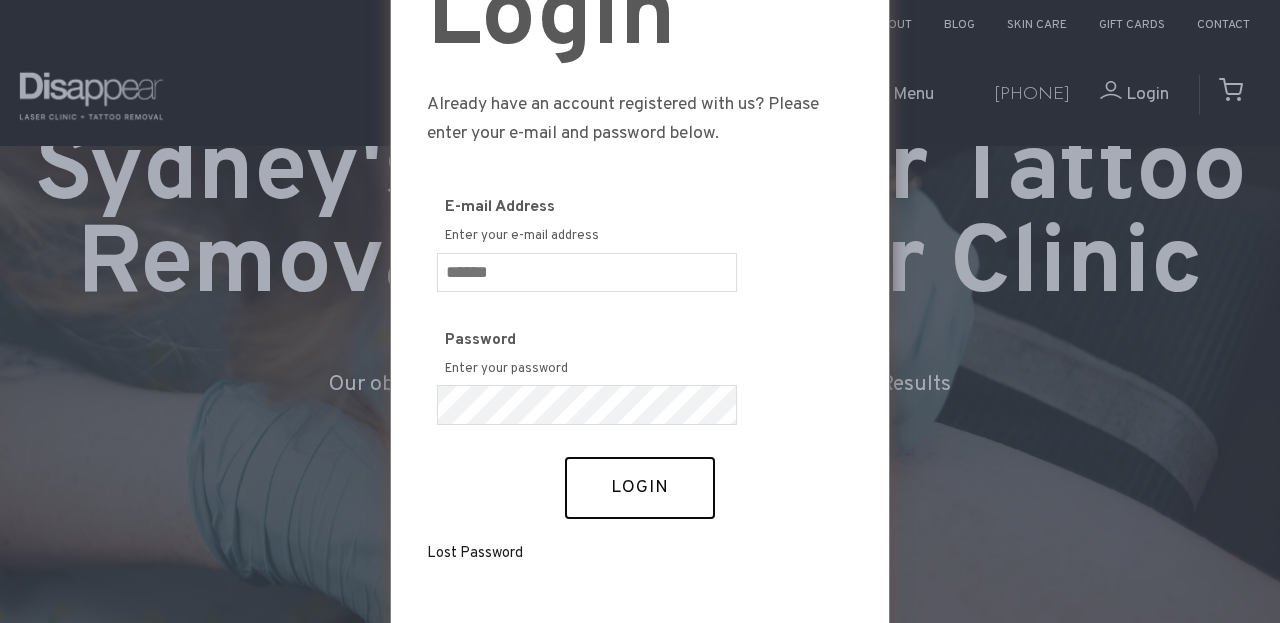 scroll, scrollTop: 114, scrollLeft: 0, axis: vertical 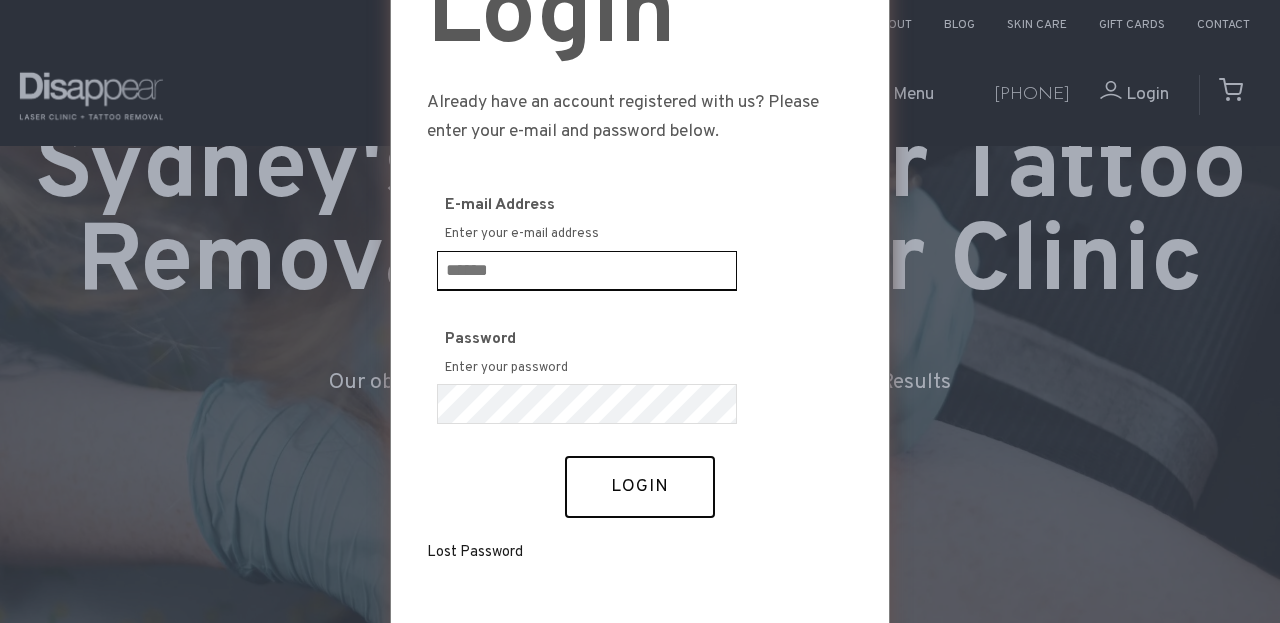 click at bounding box center [587, 271] 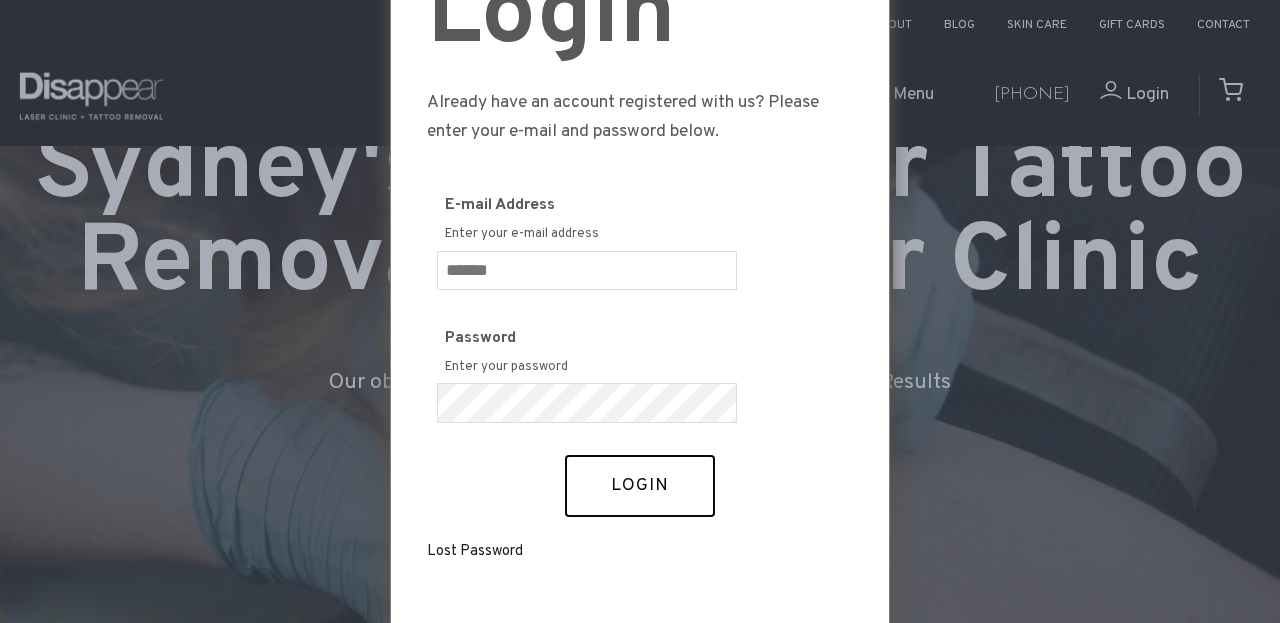 click on "Already have an account registered with us? Please enter your e-mail and password below." at bounding box center [640, 118] 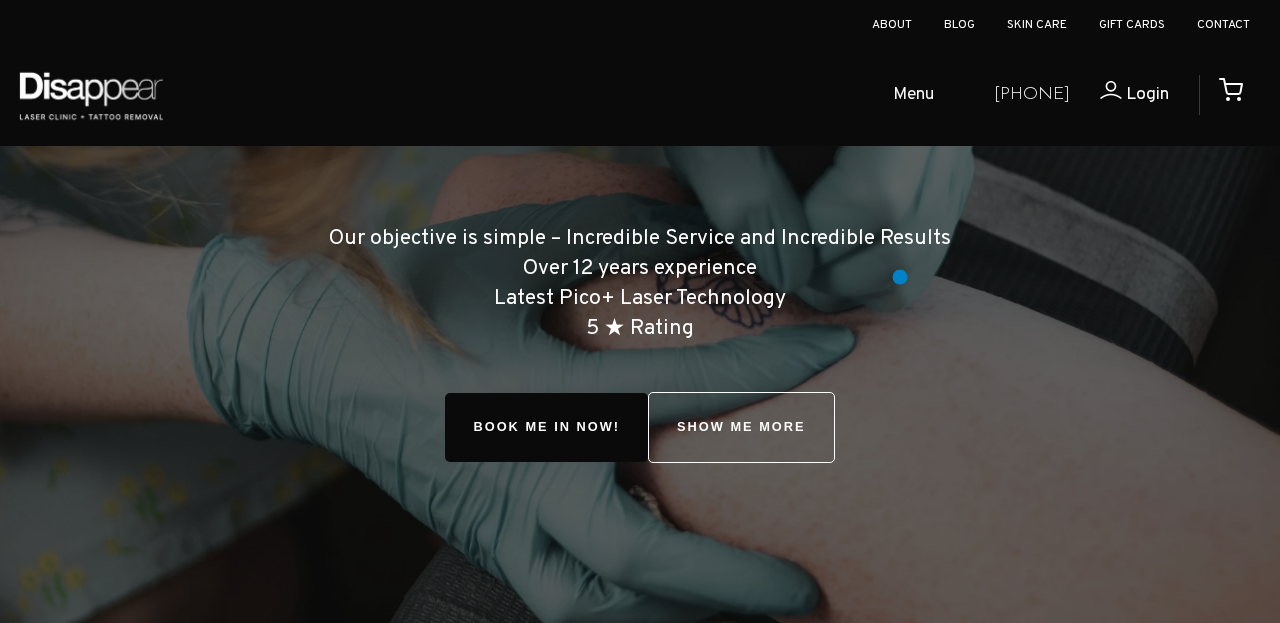 scroll, scrollTop: 274, scrollLeft: 0, axis: vertical 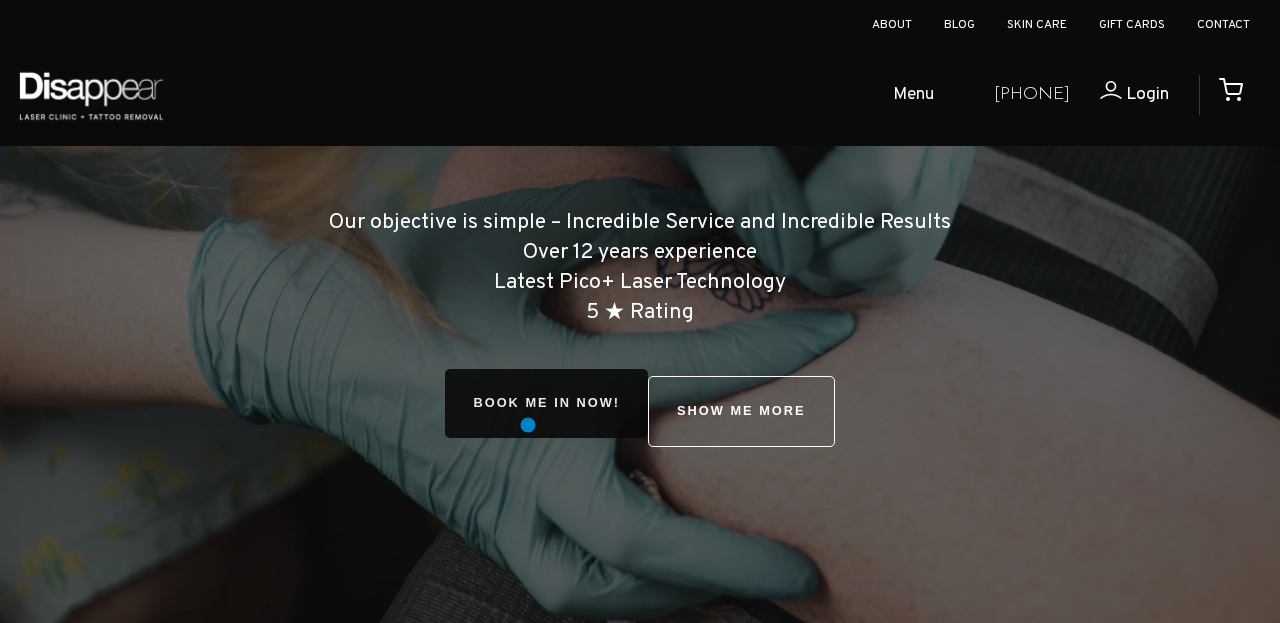 click on "BOOK
ME IN NOW!" at bounding box center (546, 403) 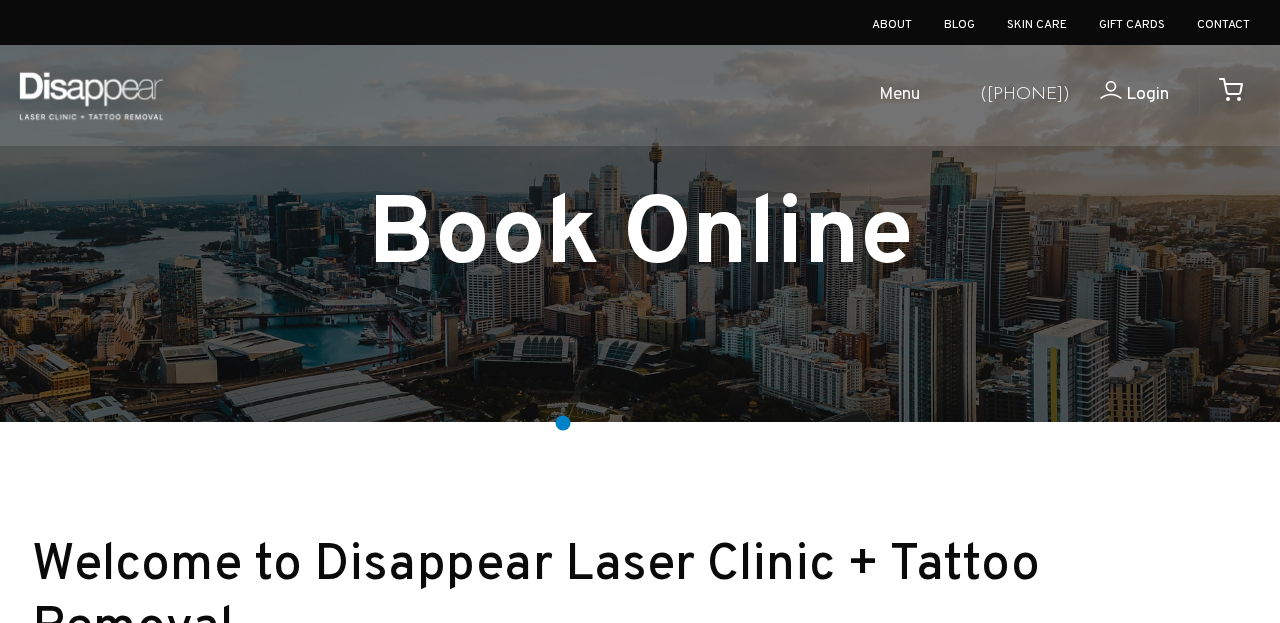 scroll, scrollTop: 230, scrollLeft: 0, axis: vertical 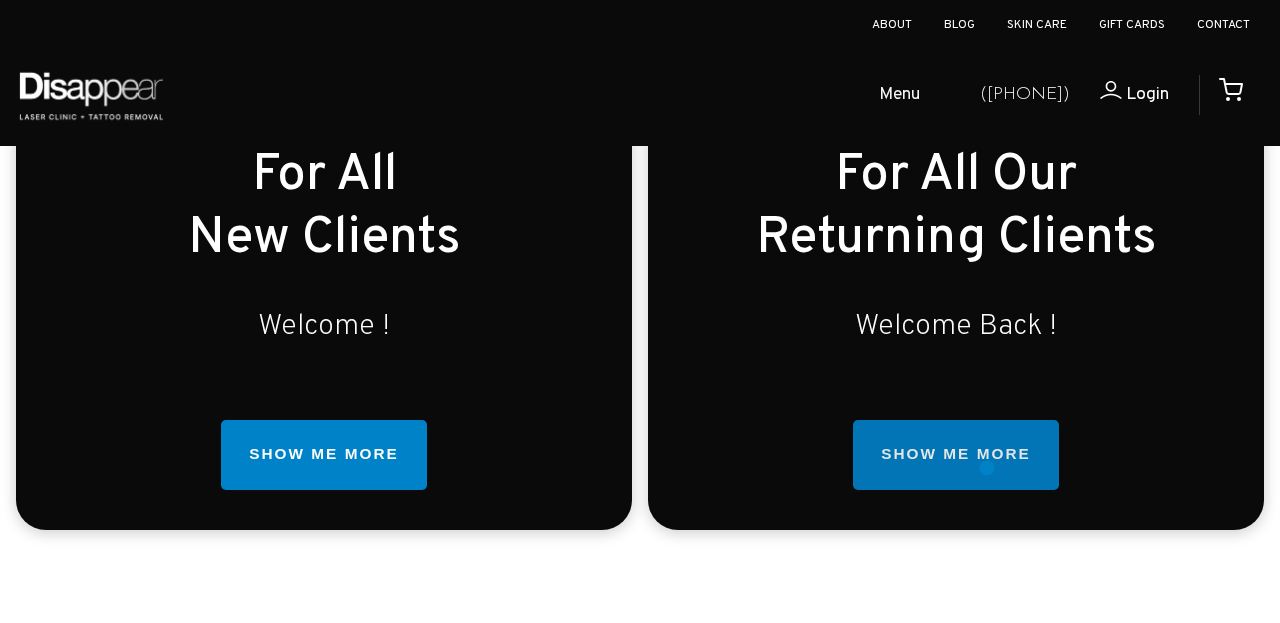 click on "SHOW
ME MORE" at bounding box center (955, 455) 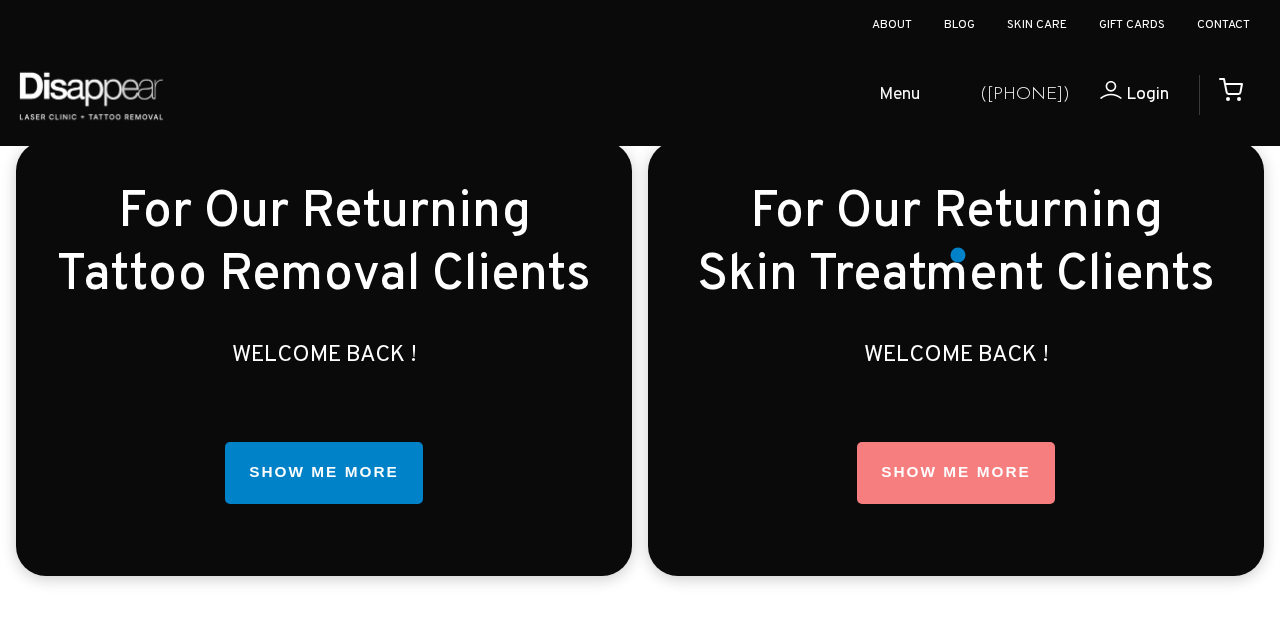 scroll, scrollTop: 3169, scrollLeft: 0, axis: vertical 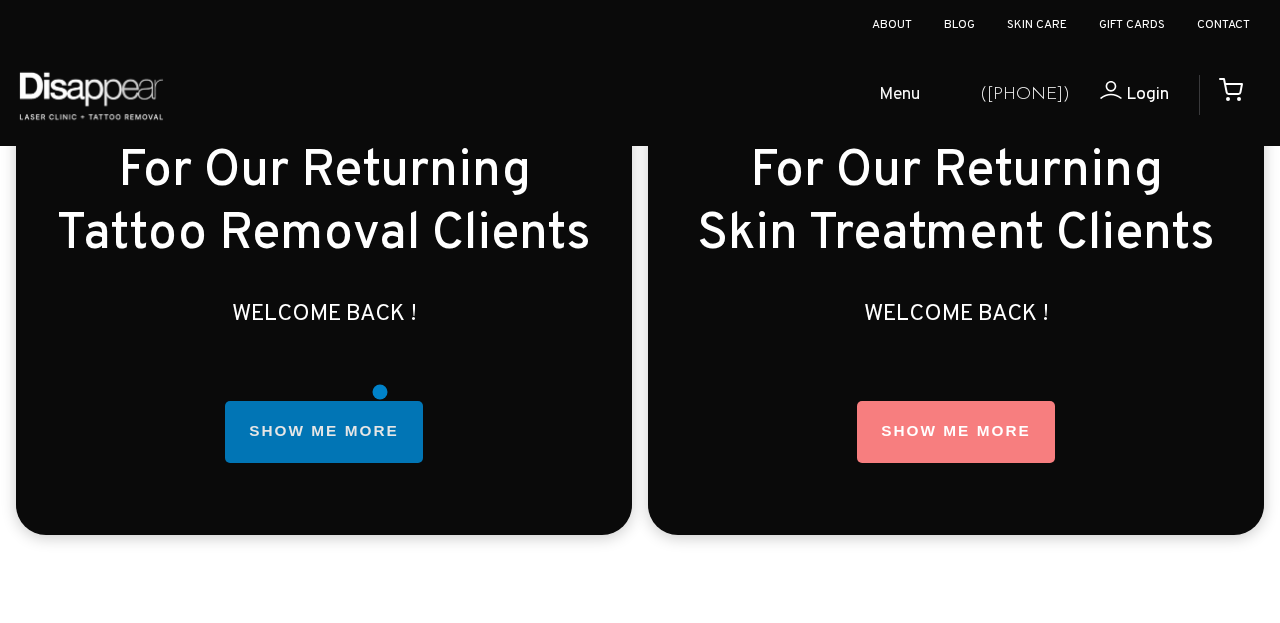 click on "SHOW
ME MORE" at bounding box center [323, 432] 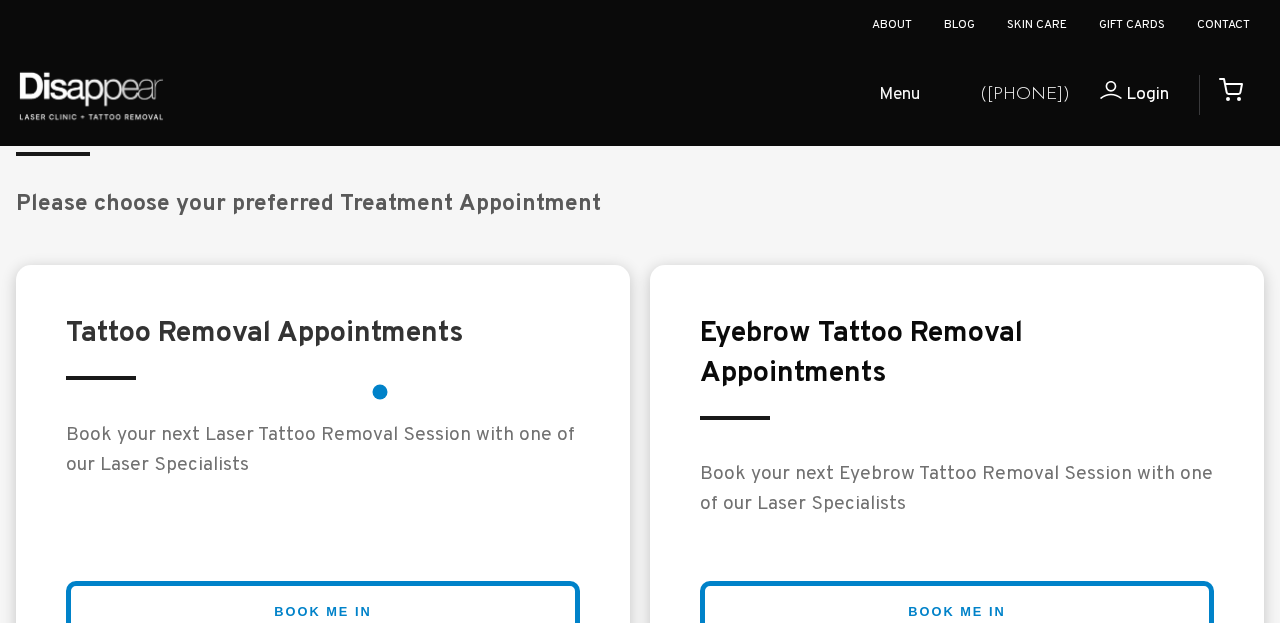 scroll, scrollTop: 3960, scrollLeft: 0, axis: vertical 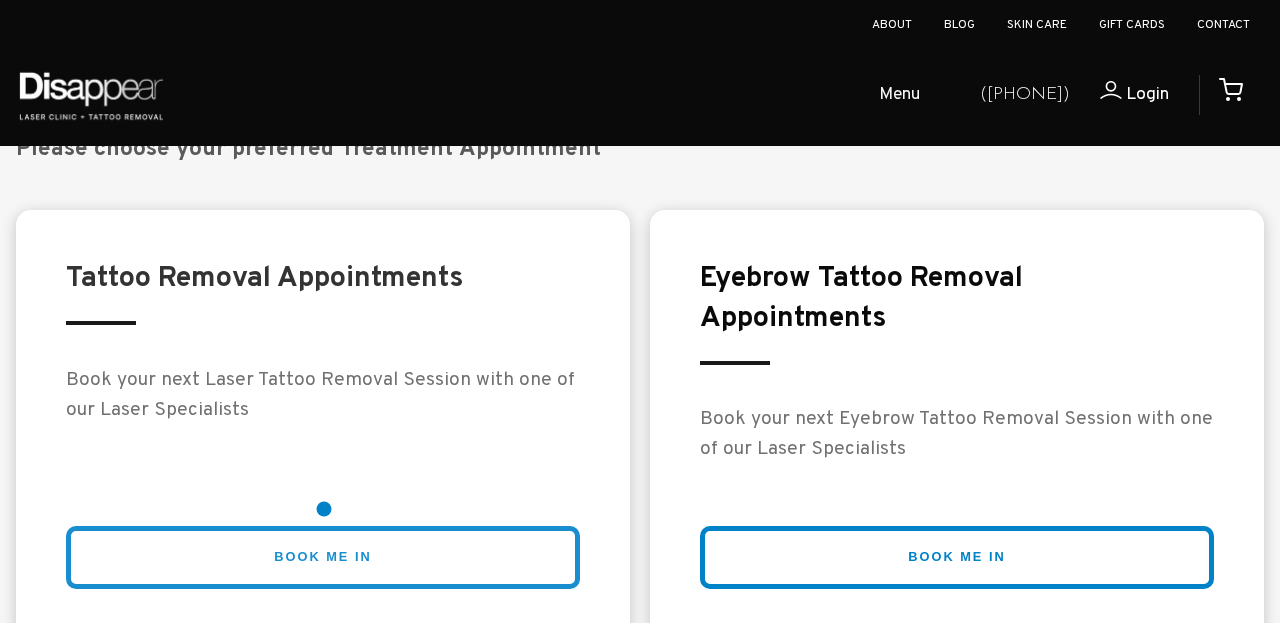 click on "BOOK
ME IN" at bounding box center (323, 557) 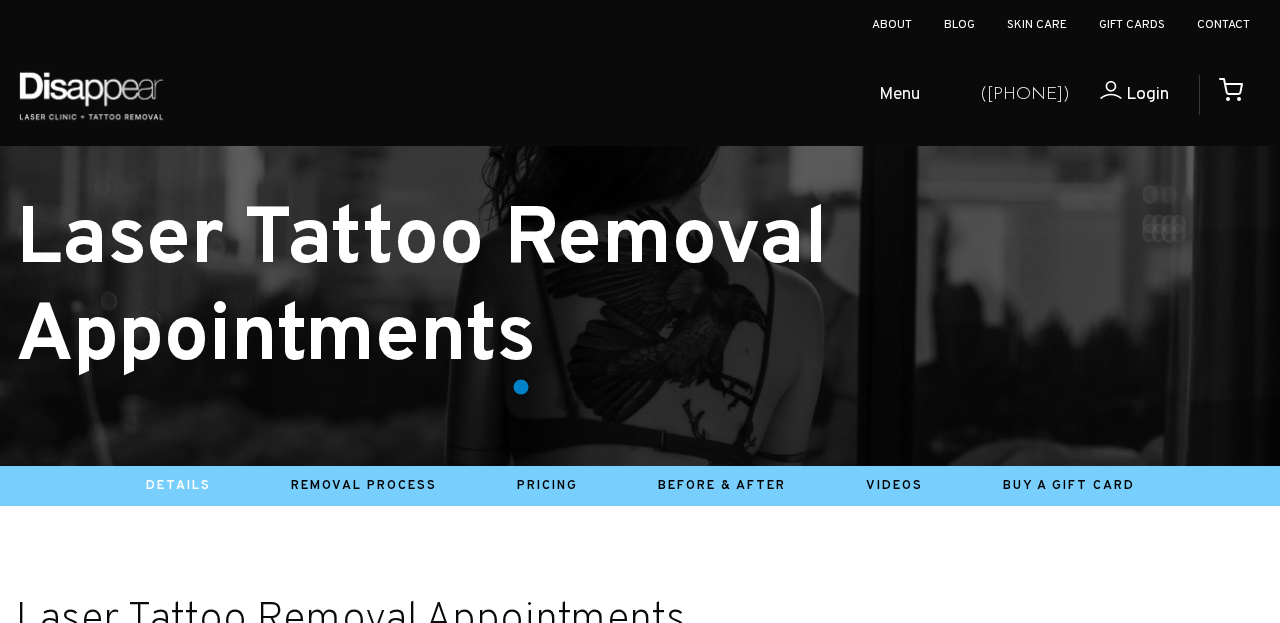 scroll, scrollTop: 612, scrollLeft: 0, axis: vertical 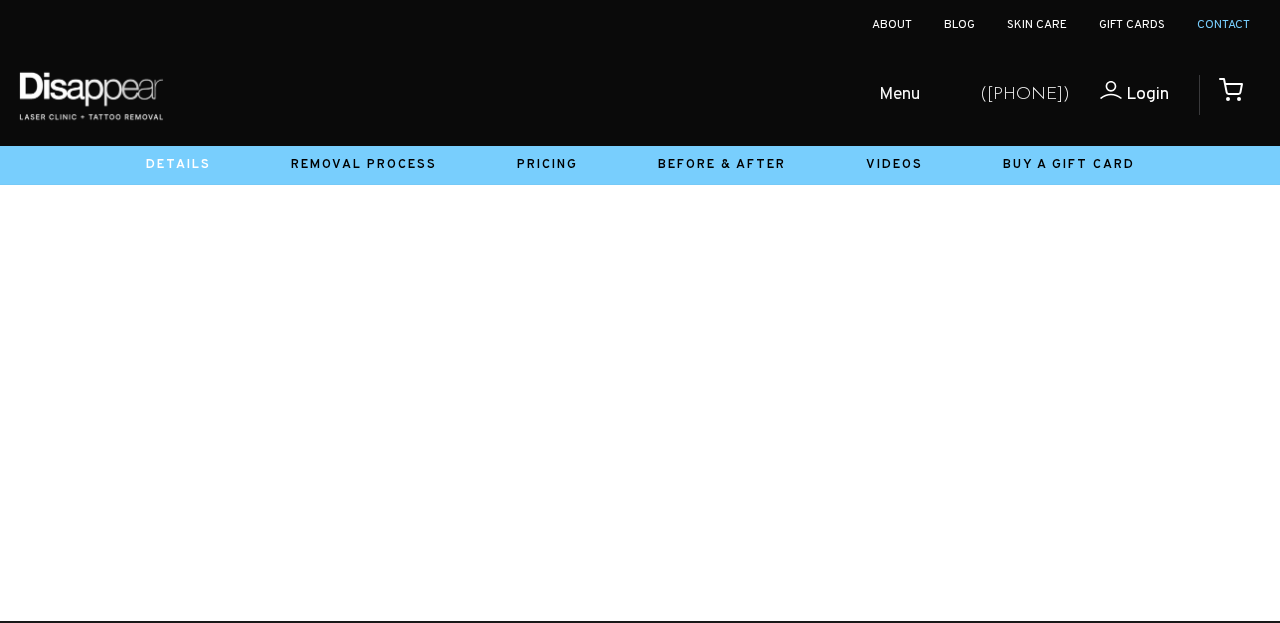 click on "Contact" at bounding box center (1223, 25) 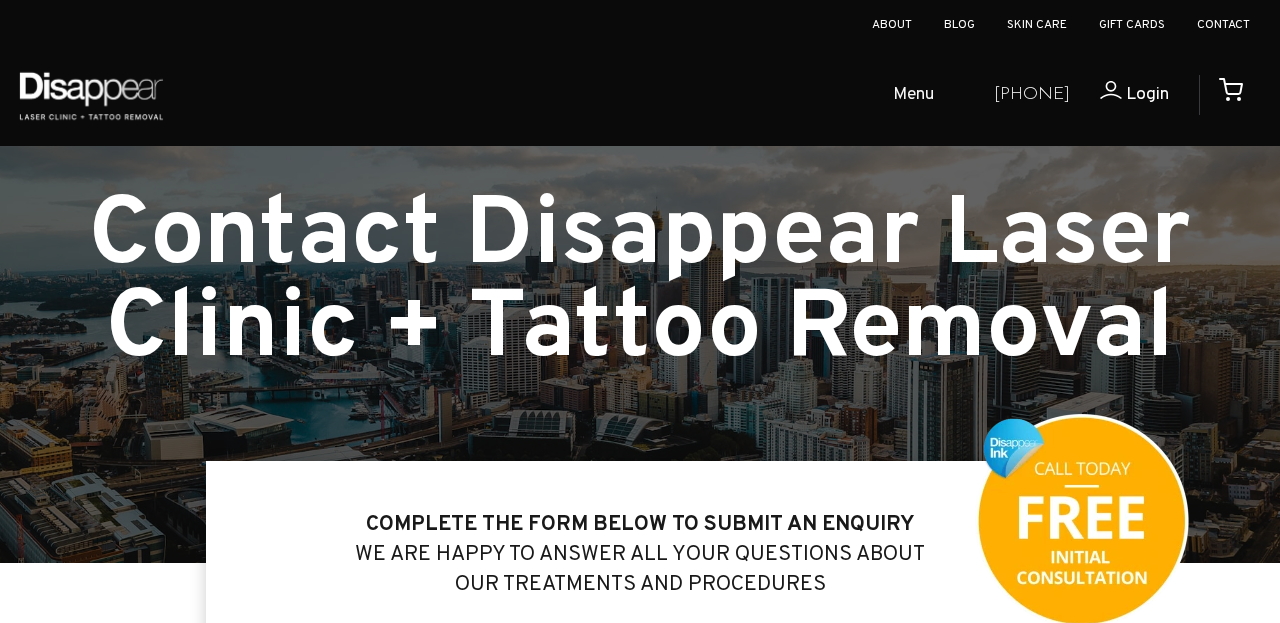 scroll, scrollTop: 530, scrollLeft: 0, axis: vertical 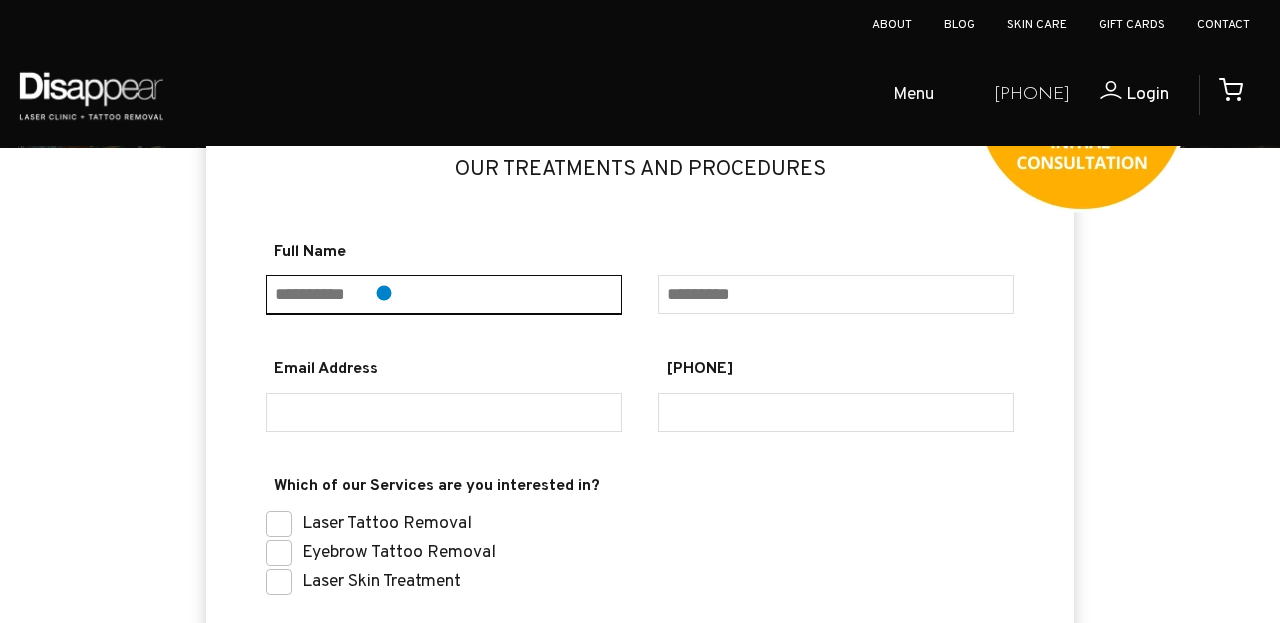 click at bounding box center [444, 295] 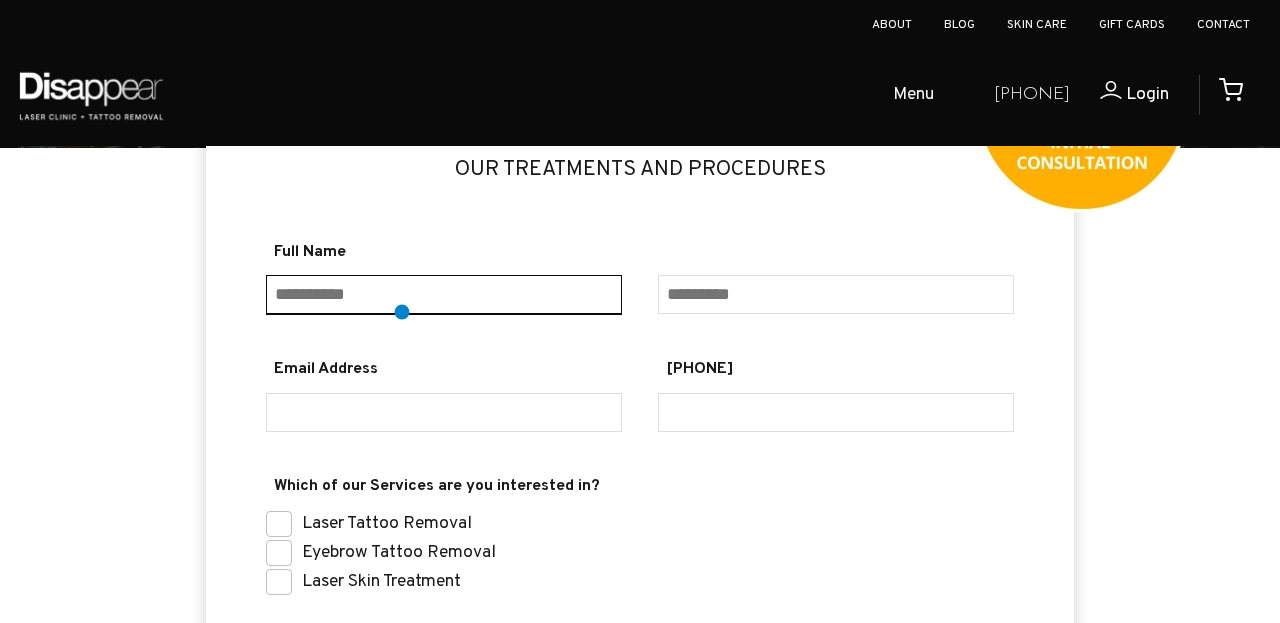 type on "******" 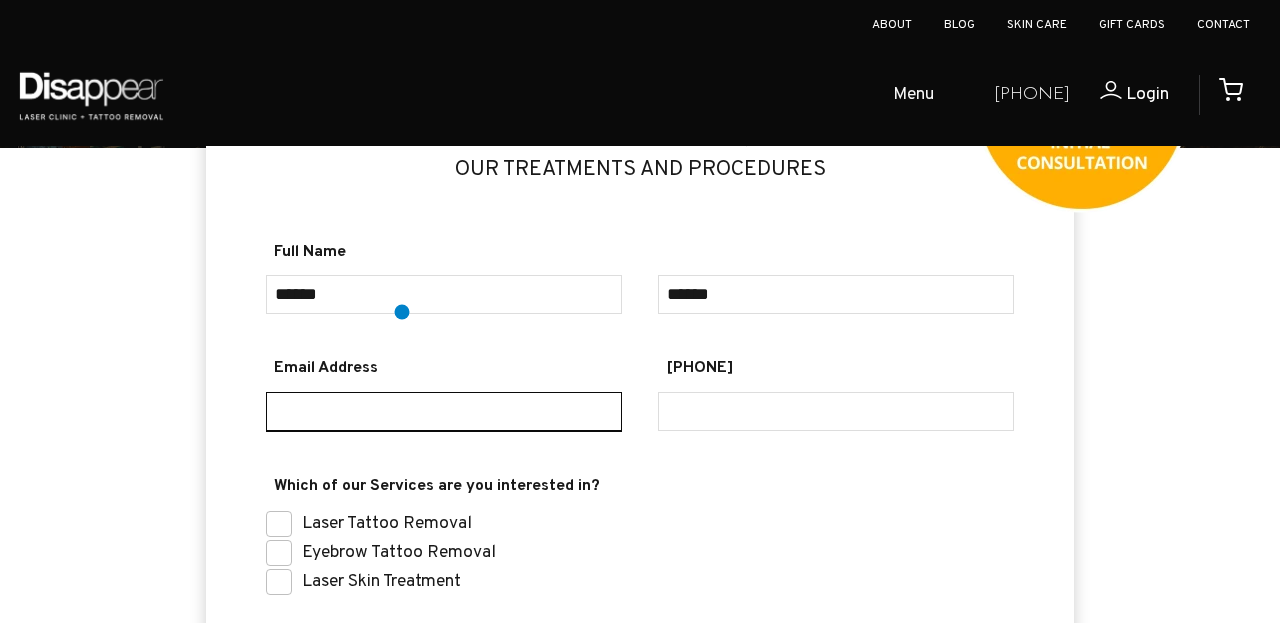 type on "**********" 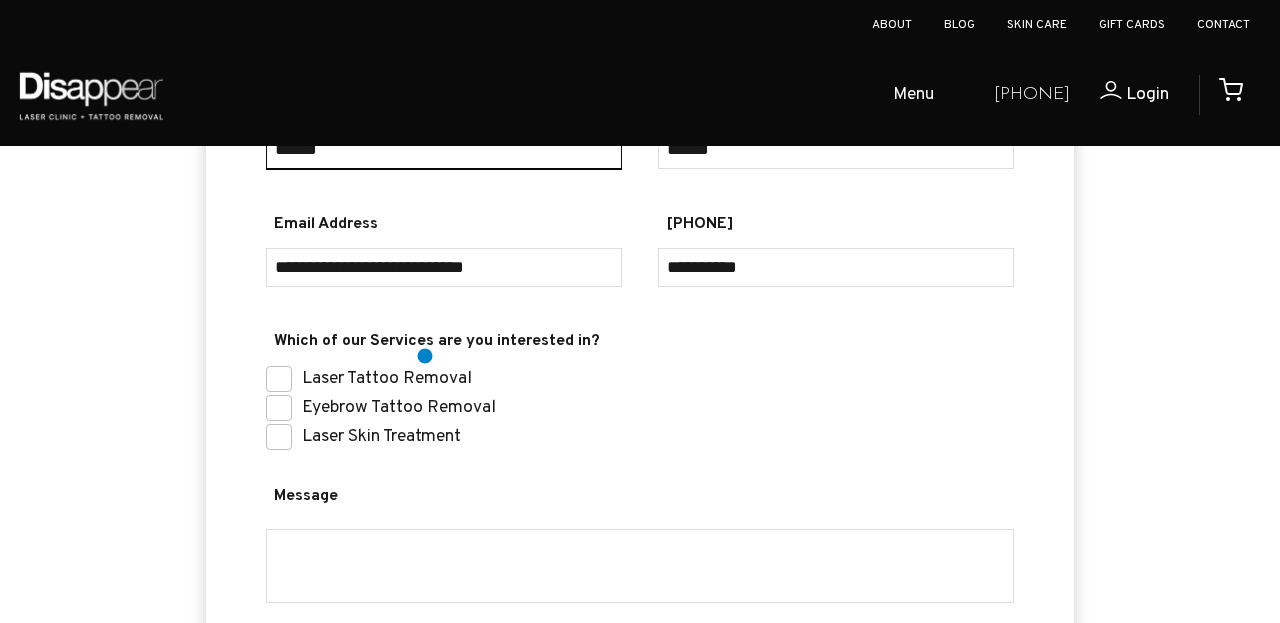scroll, scrollTop: 573, scrollLeft: 0, axis: vertical 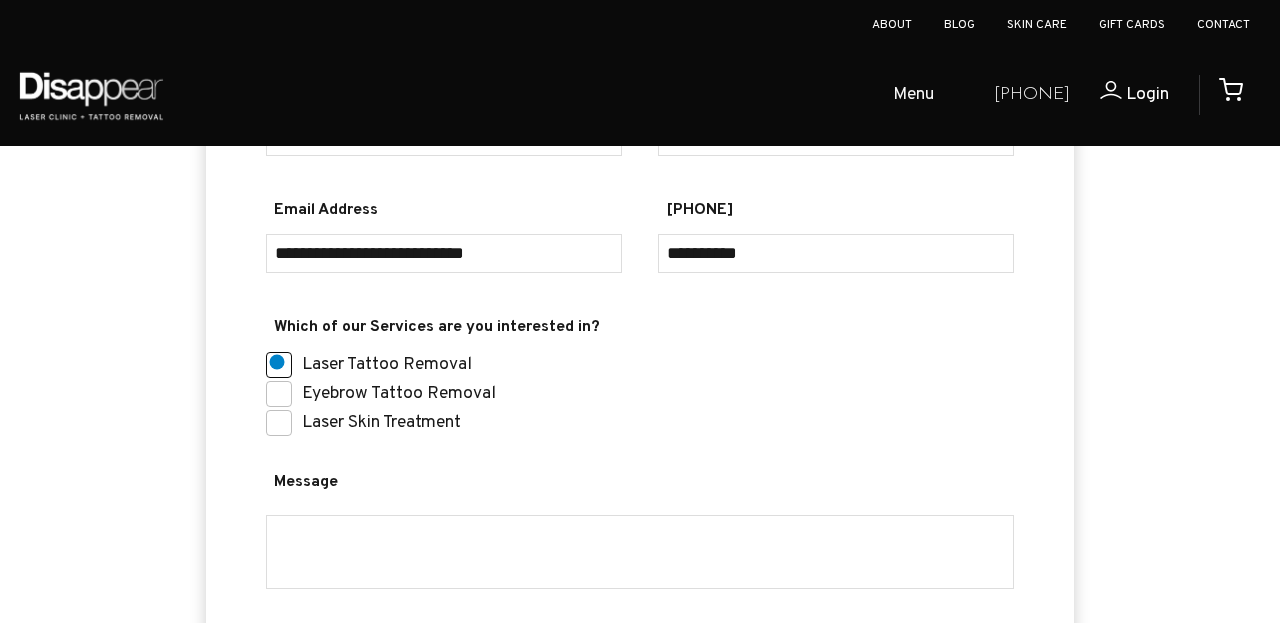 click at bounding box center (279, 365) 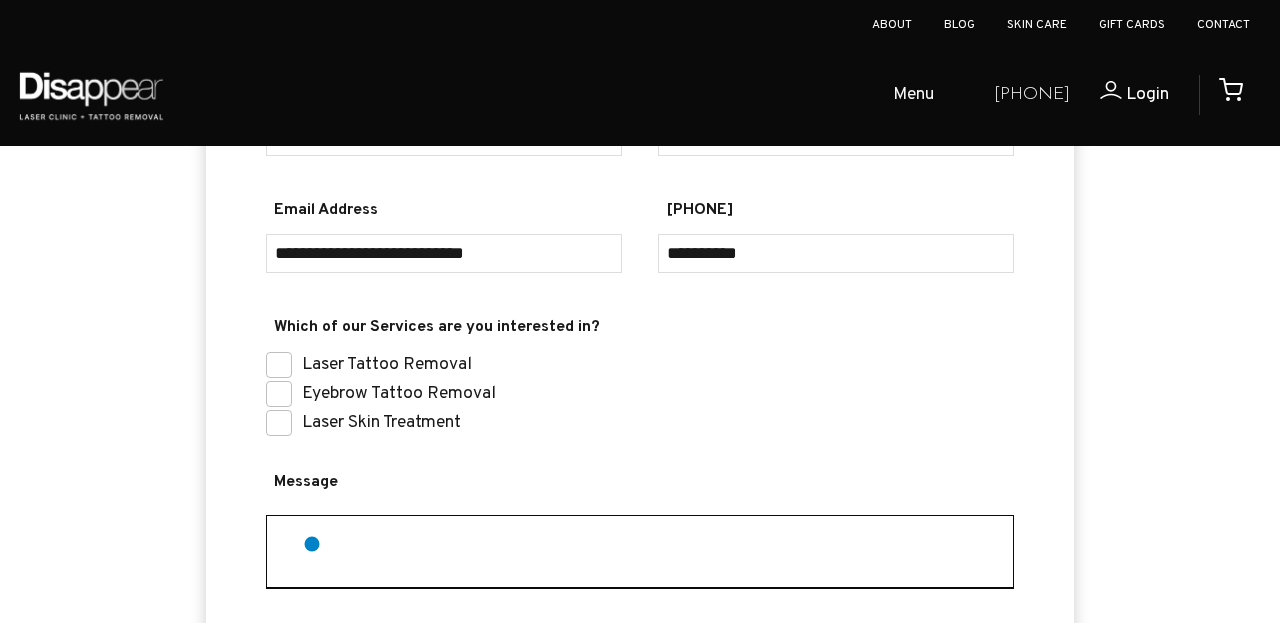 click at bounding box center [640, 552] 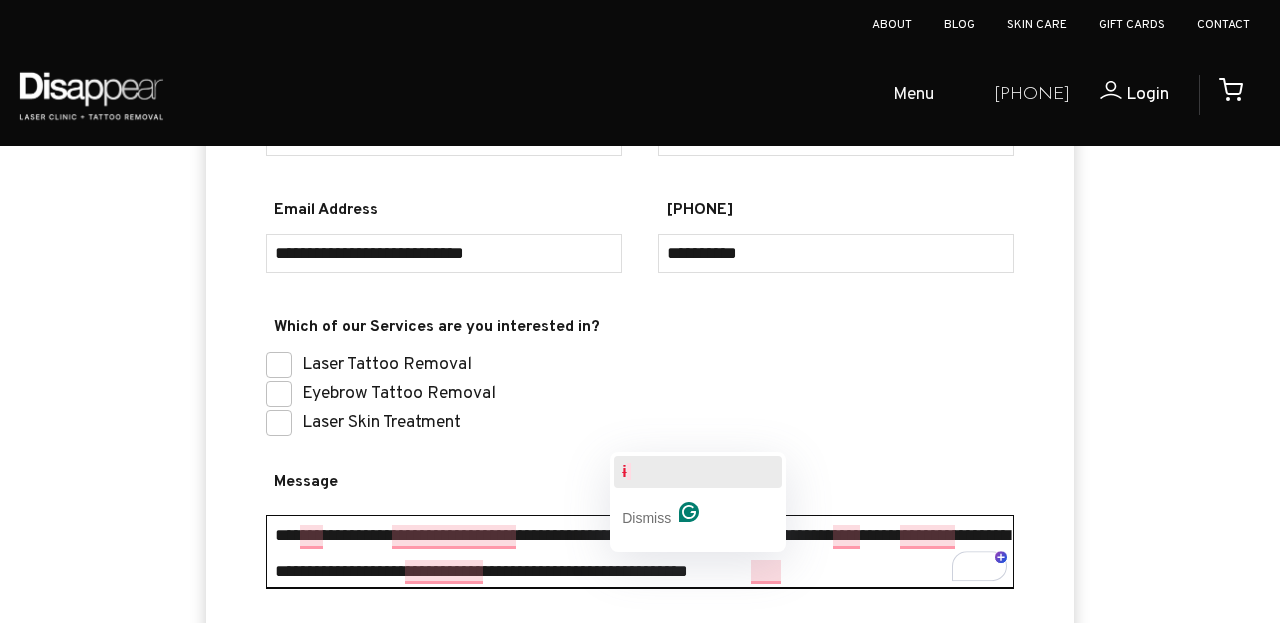 click on "i" 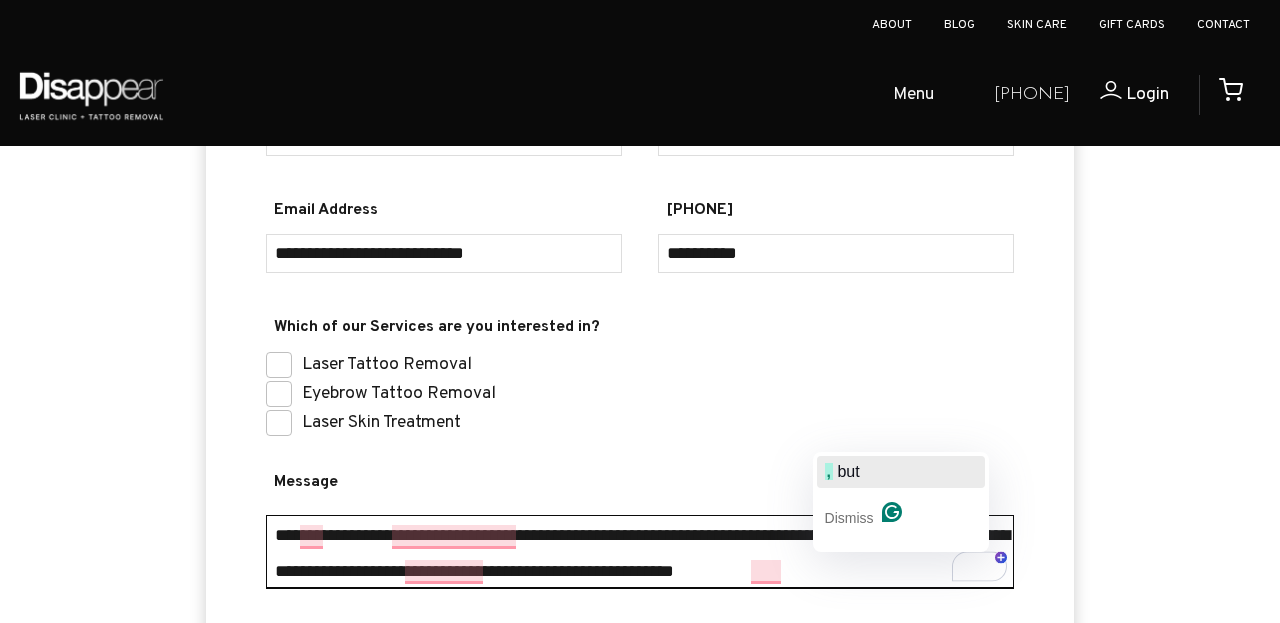 click on "but" 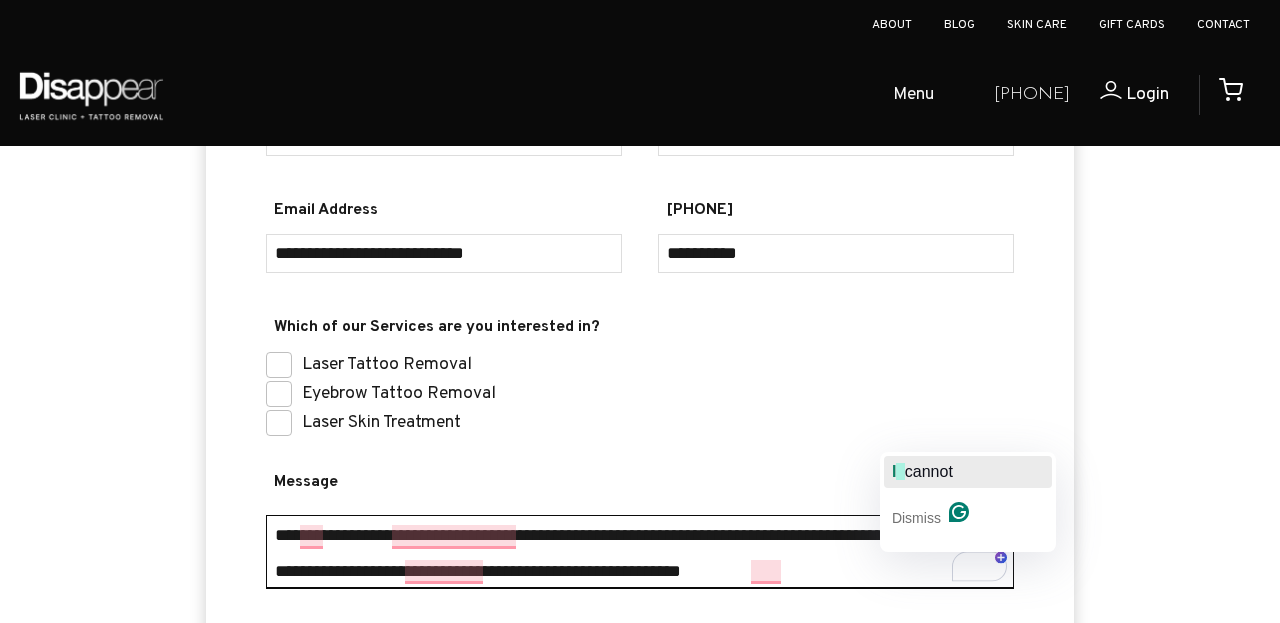 click on "cannot" 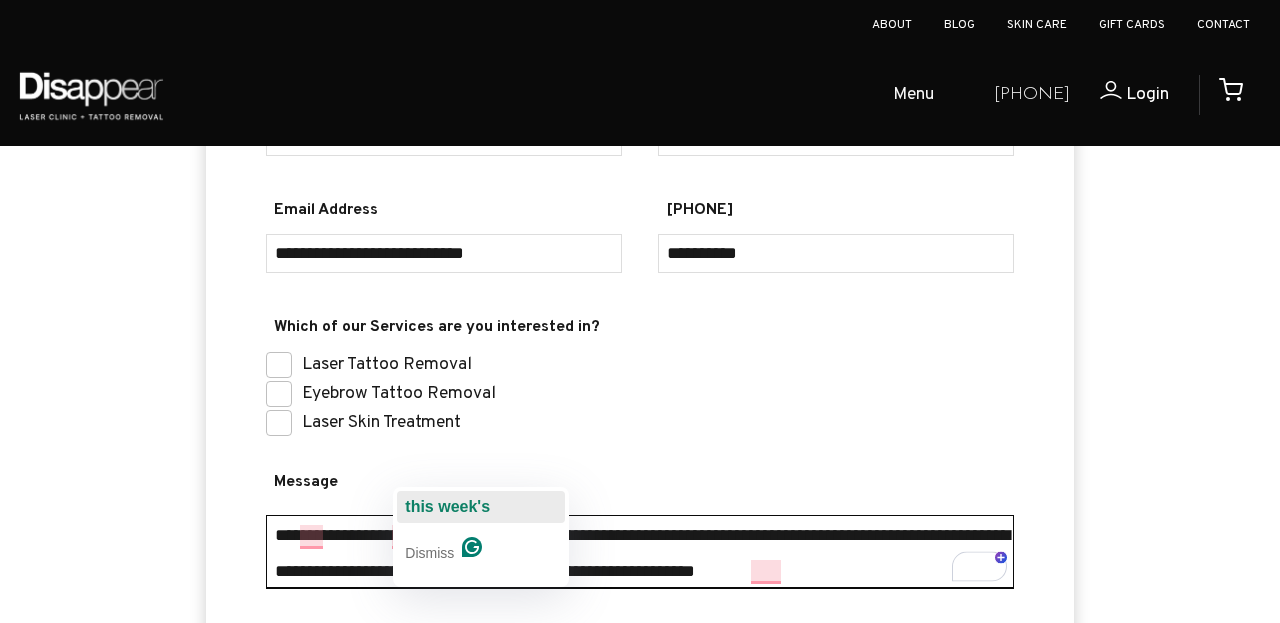 click on "this week's" 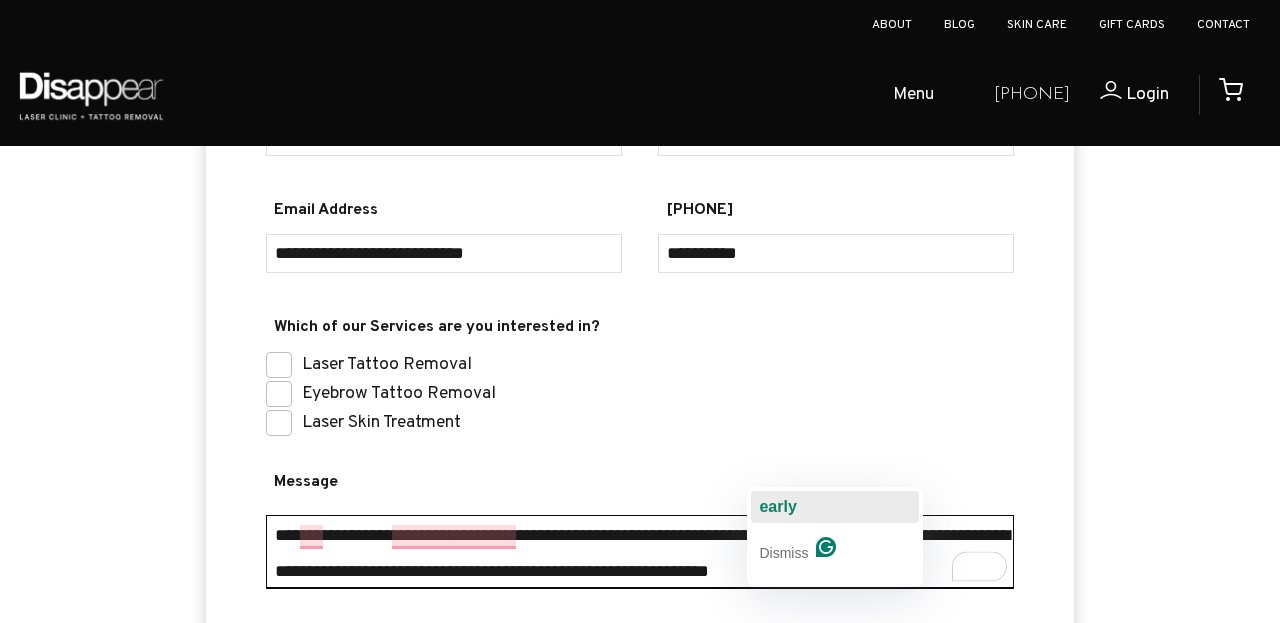 click on "early" 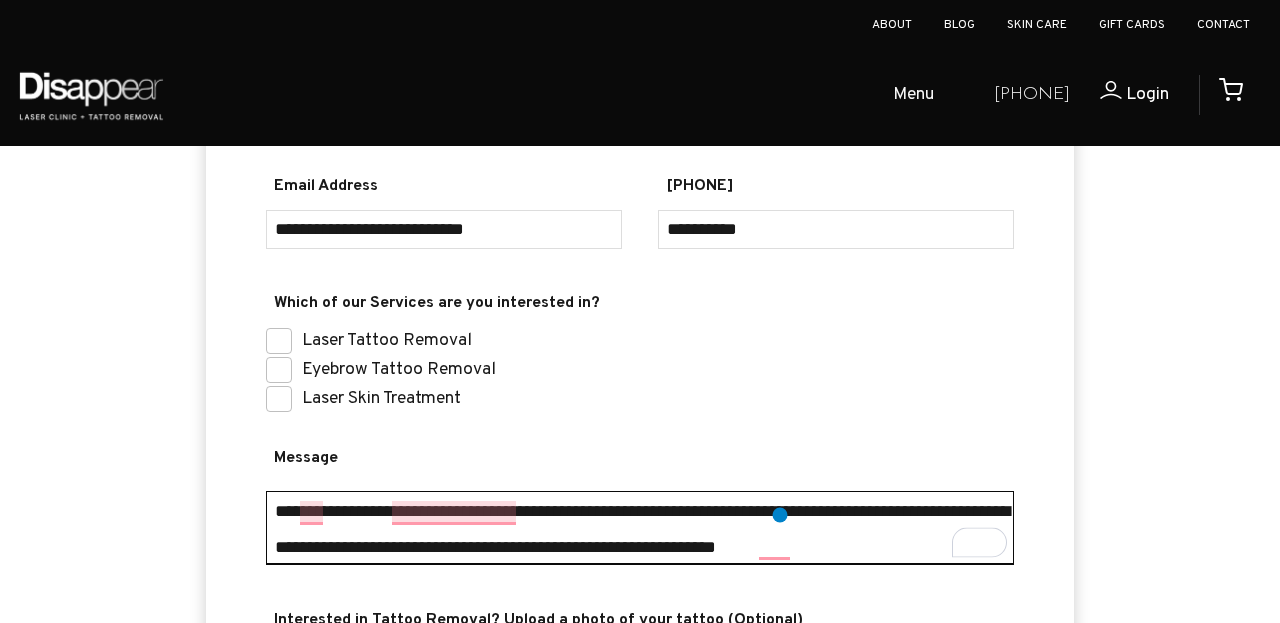 scroll, scrollTop: 599, scrollLeft: 0, axis: vertical 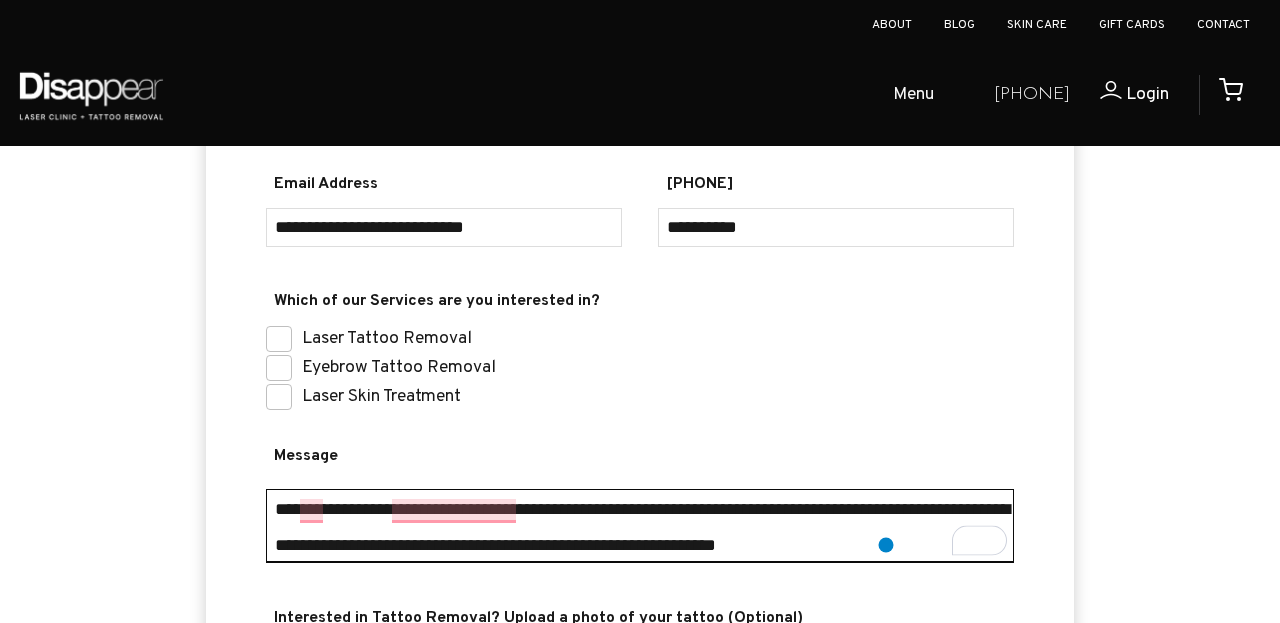click on "**********" at bounding box center (640, 526) 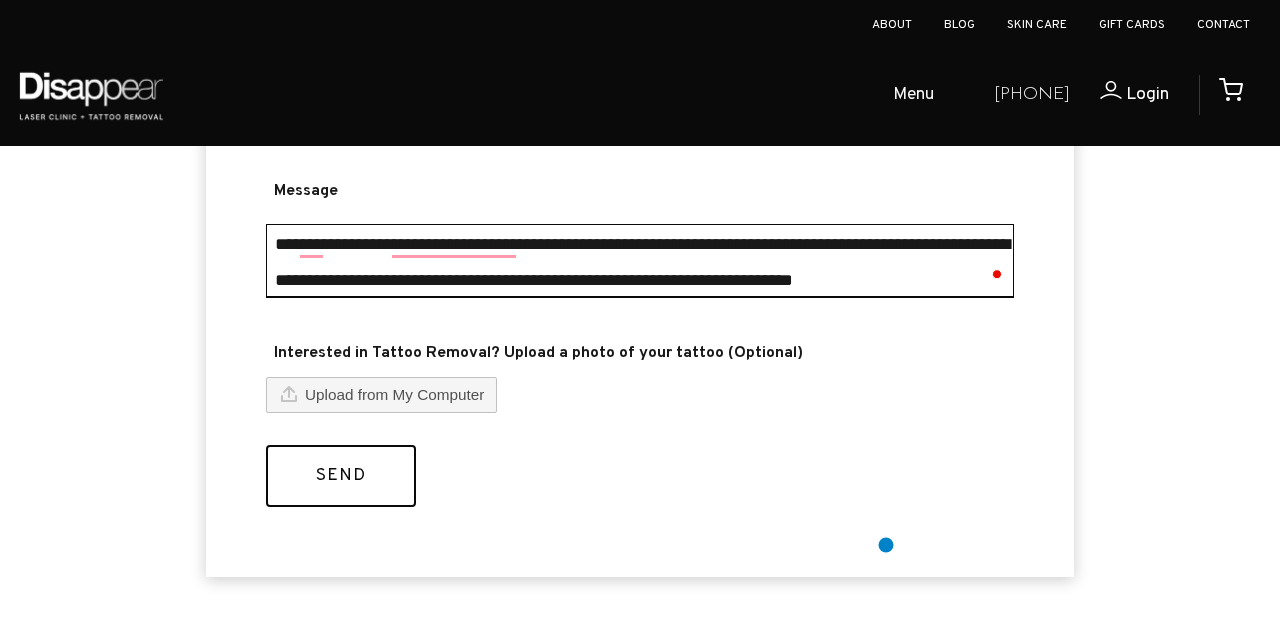 scroll, scrollTop: 867, scrollLeft: 0, axis: vertical 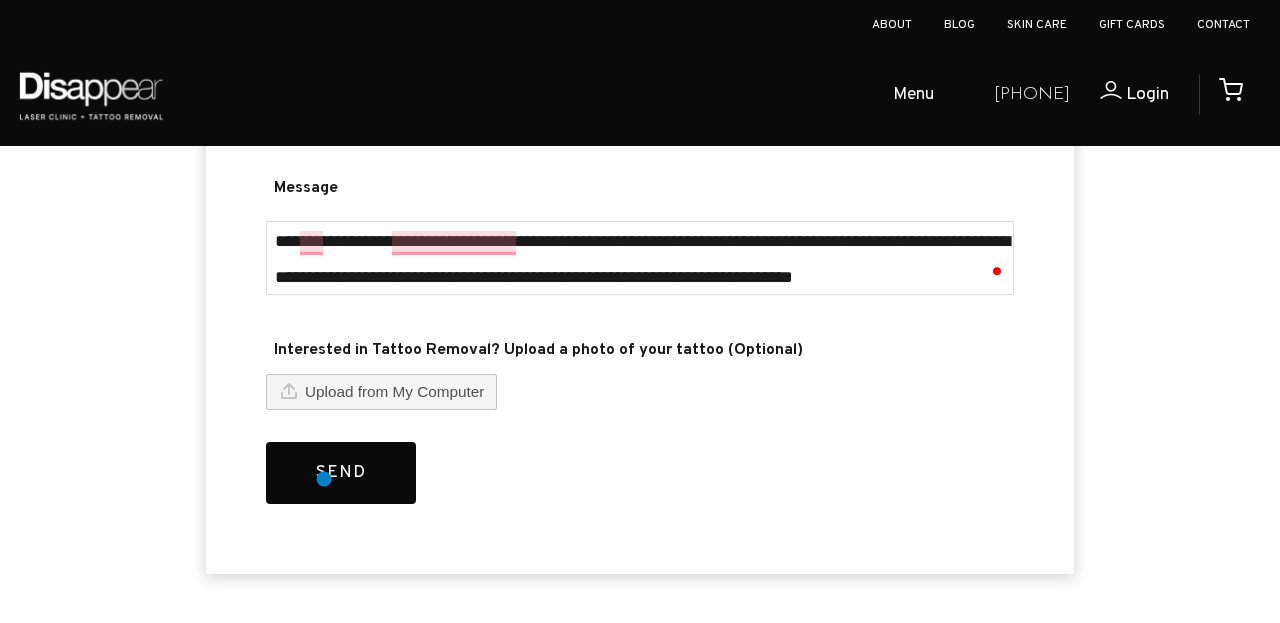 type on "**********" 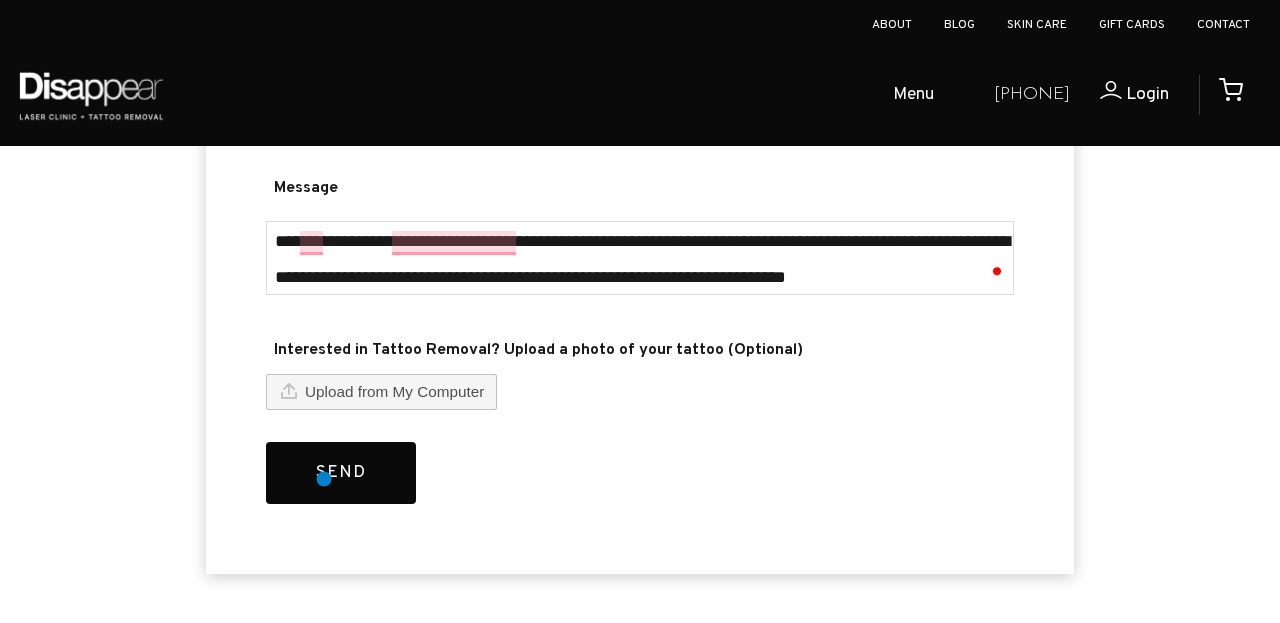 click on "Send" at bounding box center [341, 473] 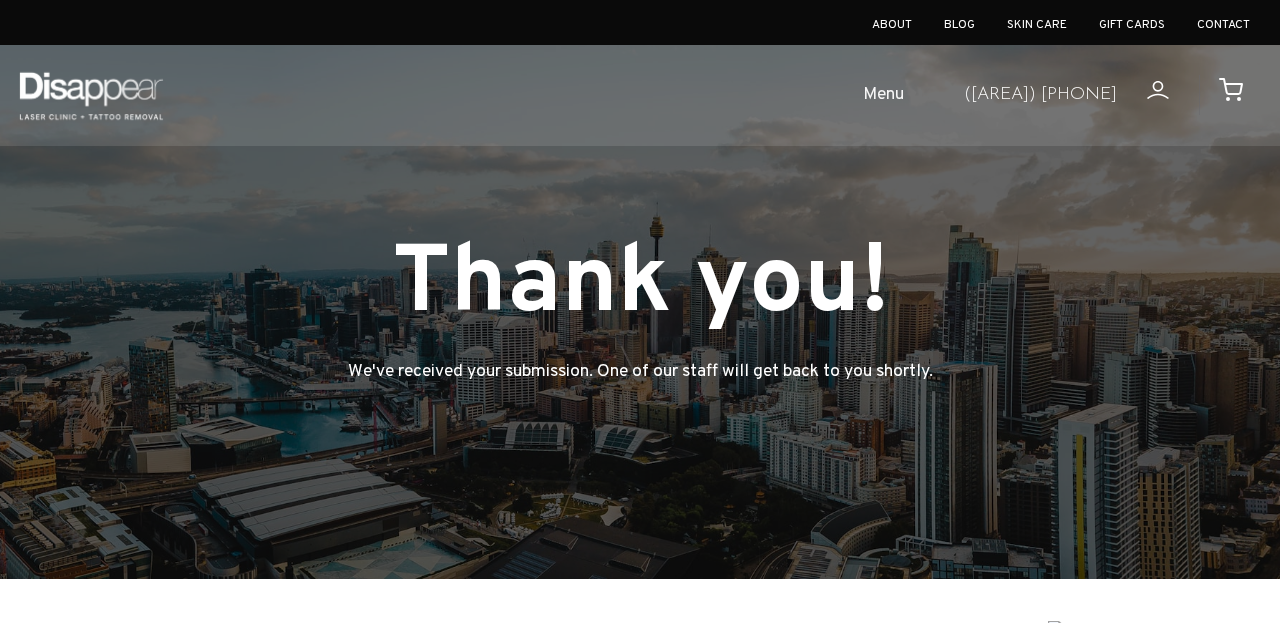 scroll, scrollTop: 0, scrollLeft: 0, axis: both 